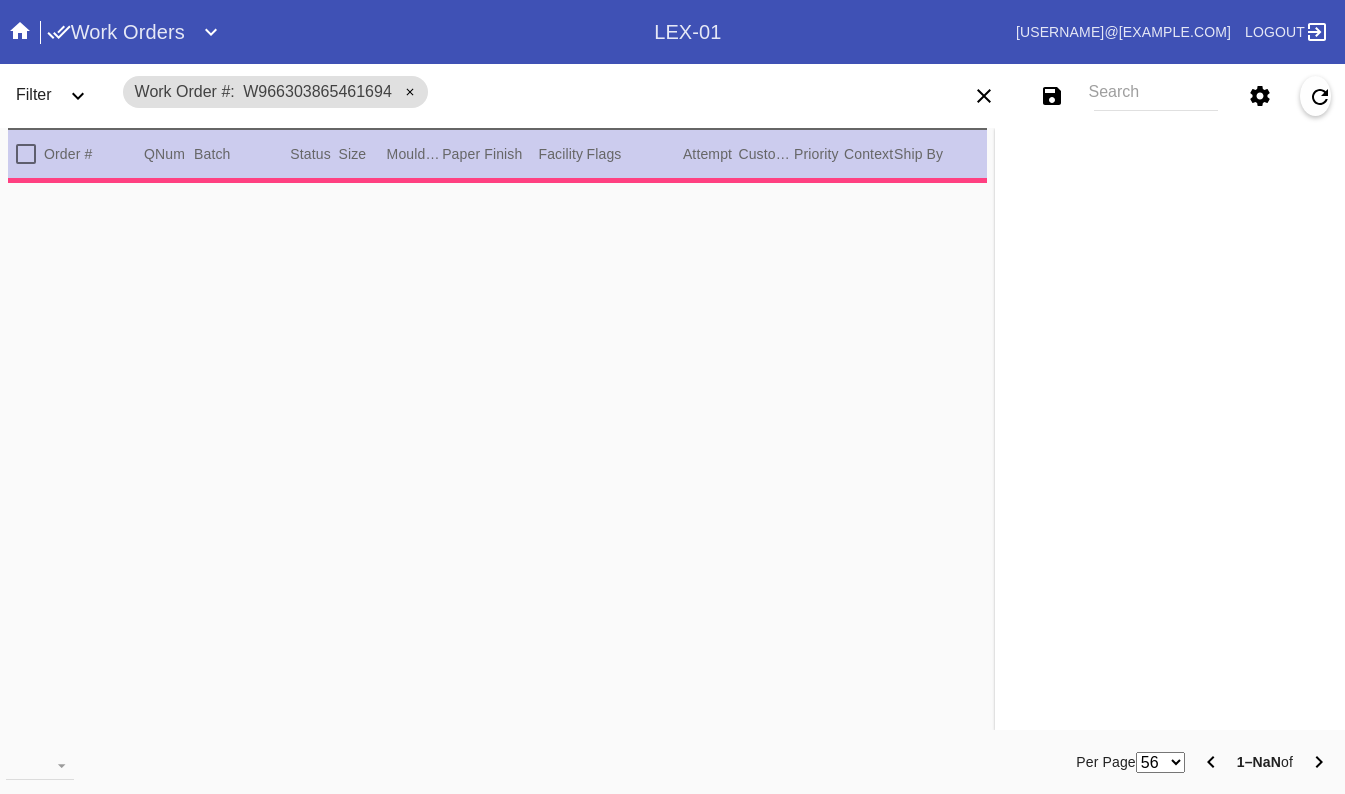 scroll, scrollTop: 0, scrollLeft: 0, axis: both 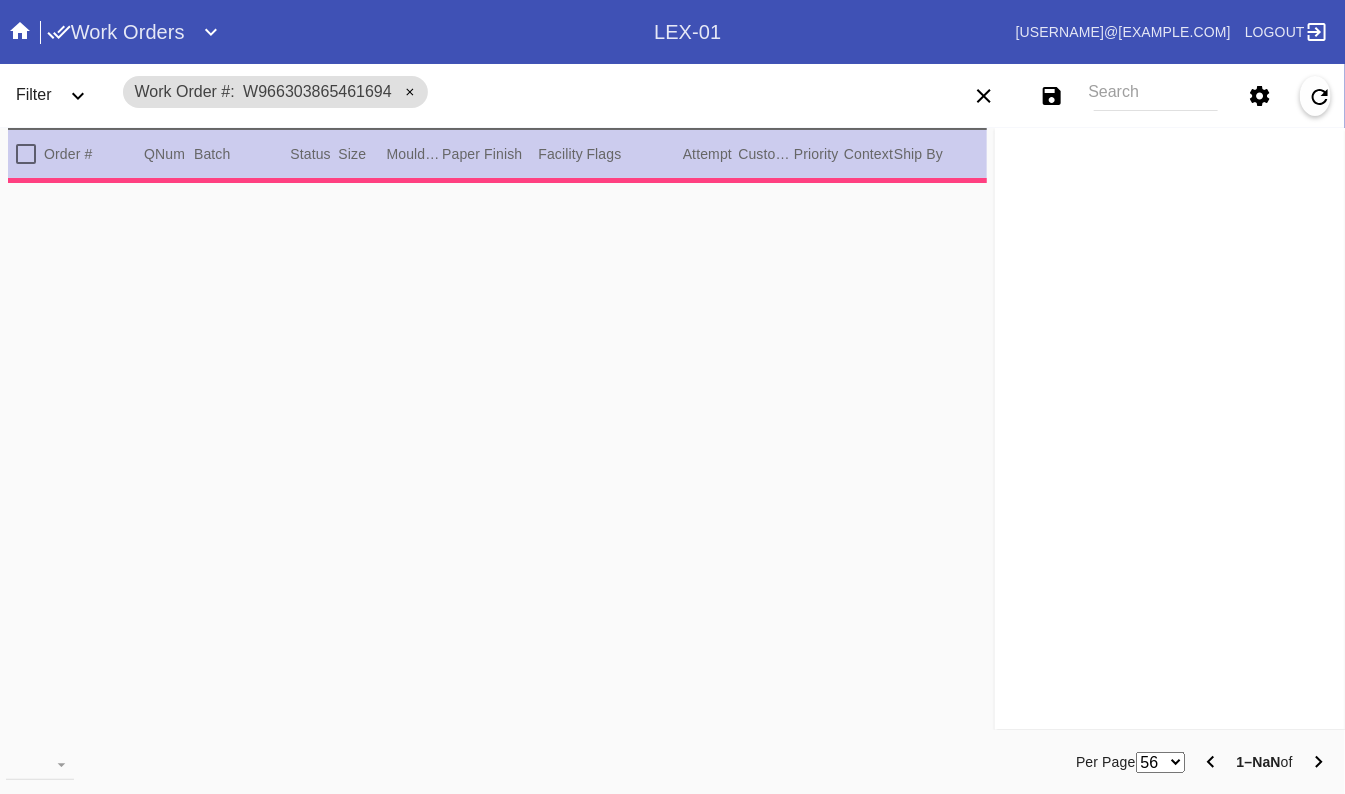 type on "3.625" 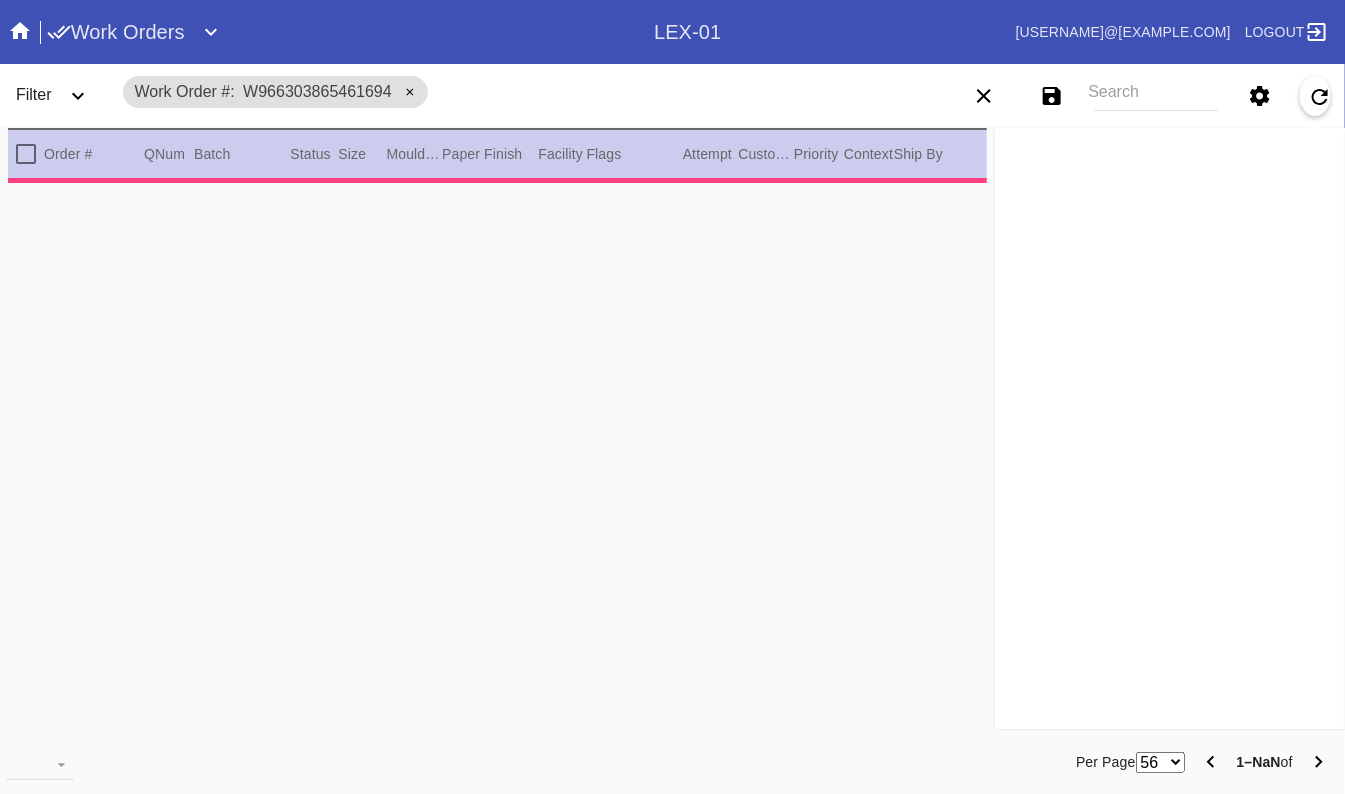 type on "1.4375" 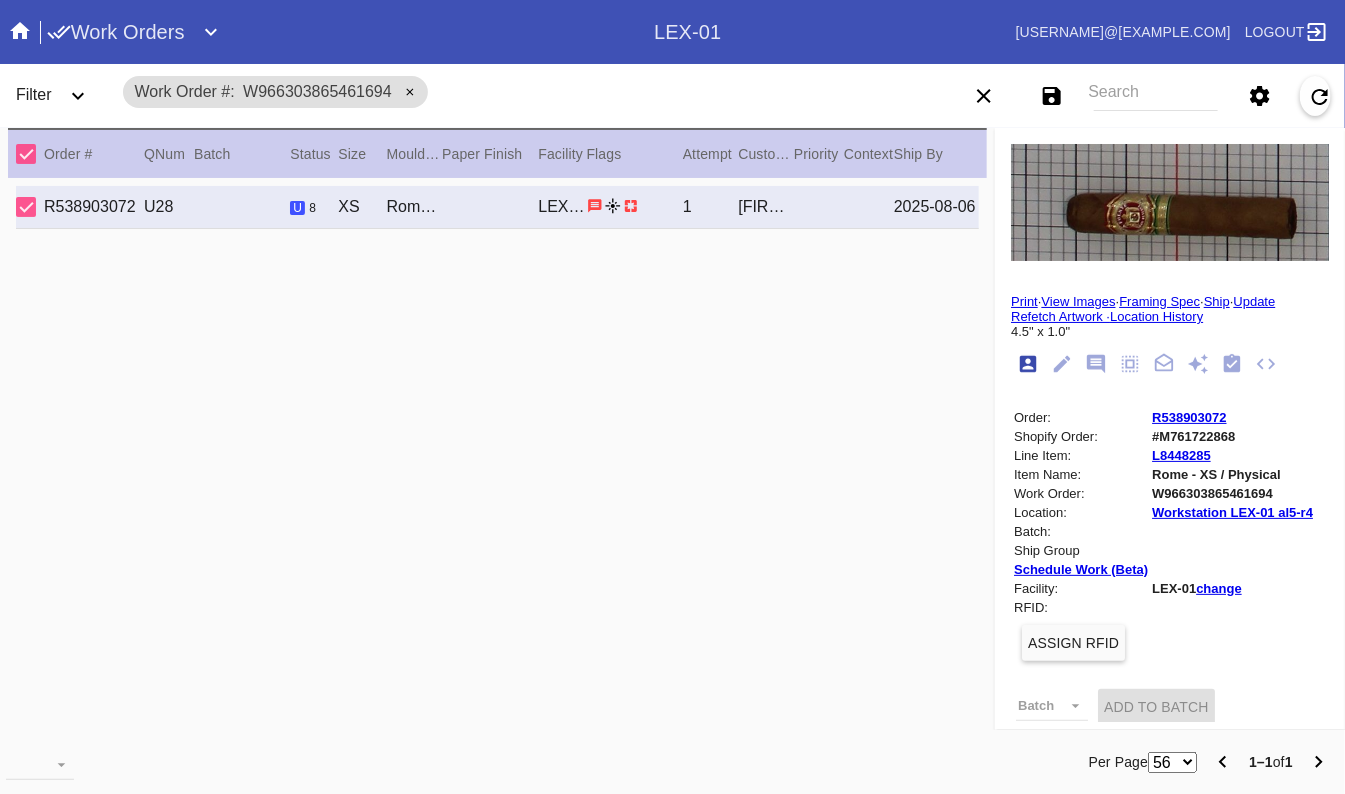 type on "October 5, 2024" 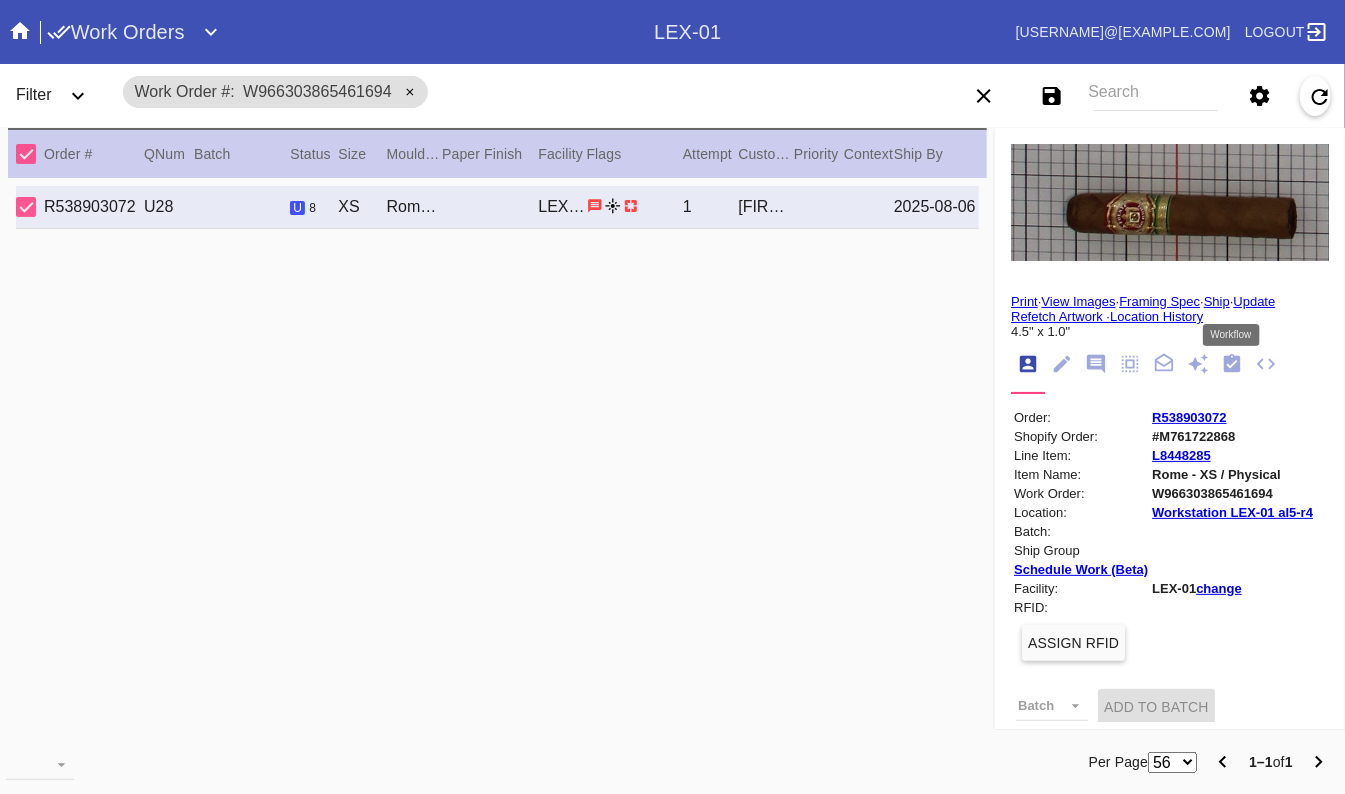 click 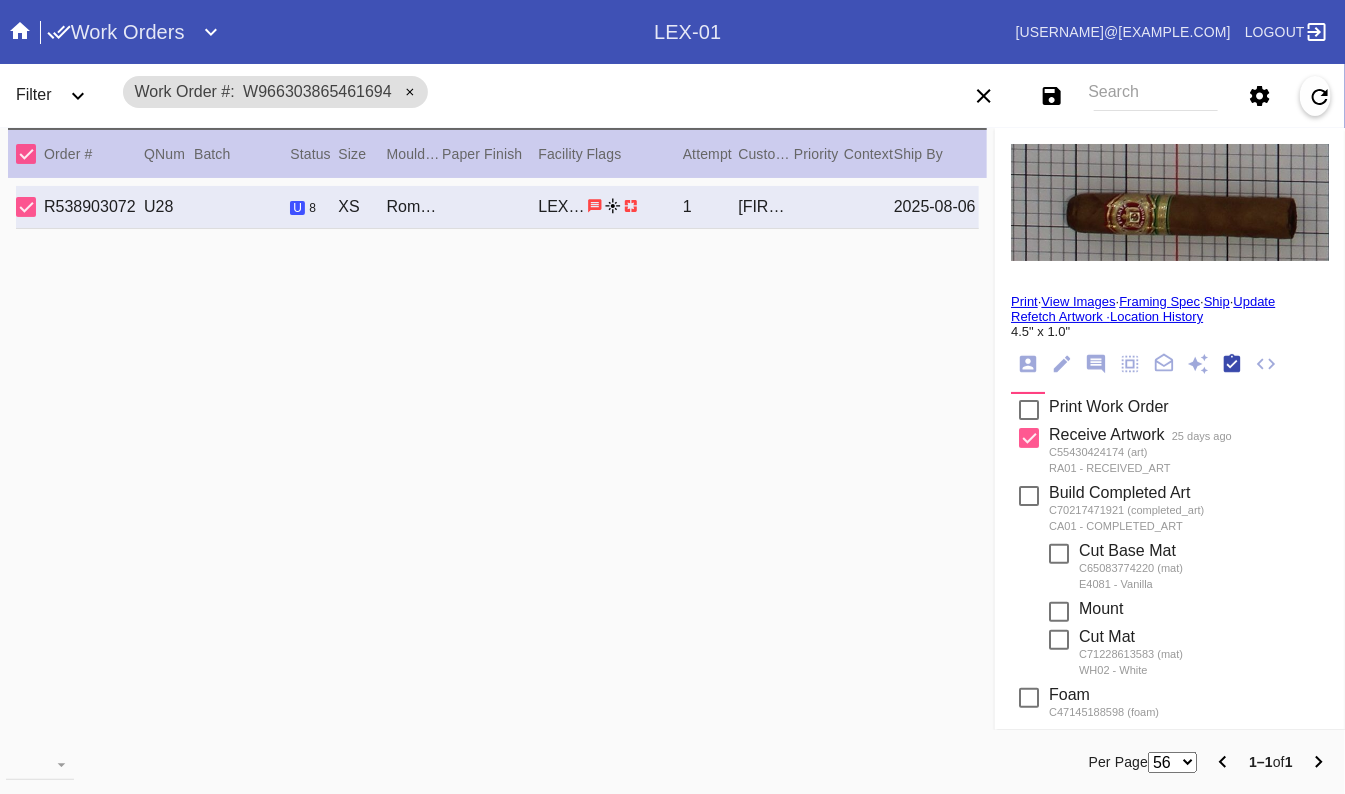 scroll, scrollTop: 322, scrollLeft: 0, axis: vertical 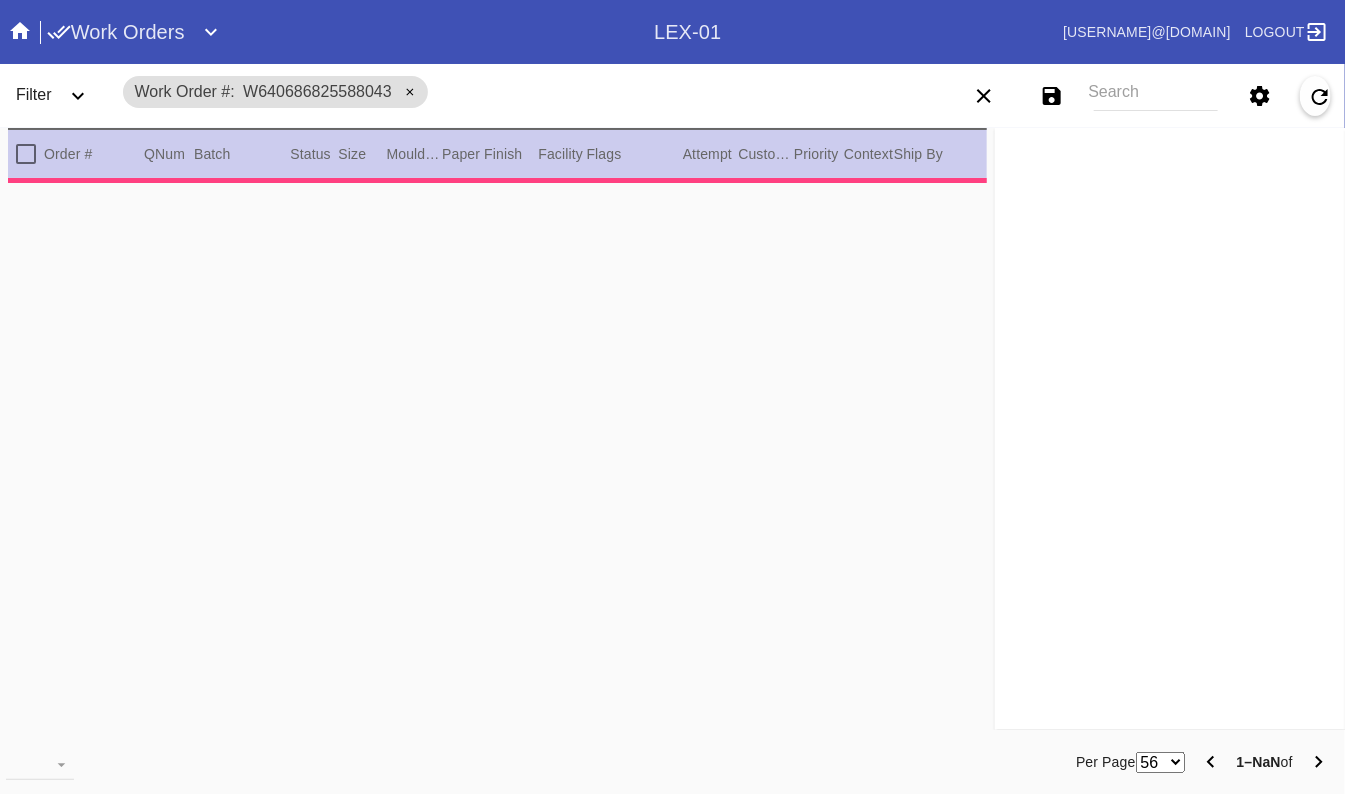 type on "1.5" 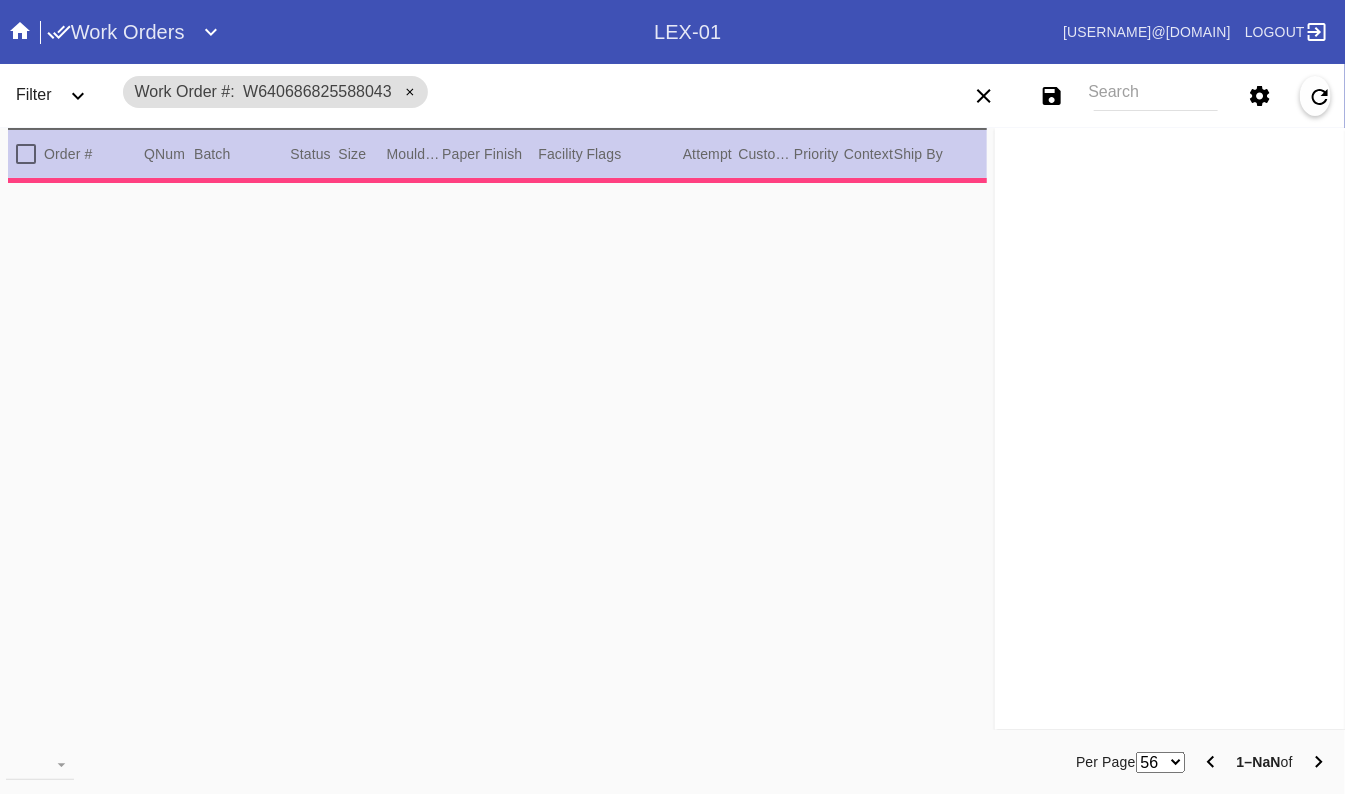 type on "1.75" 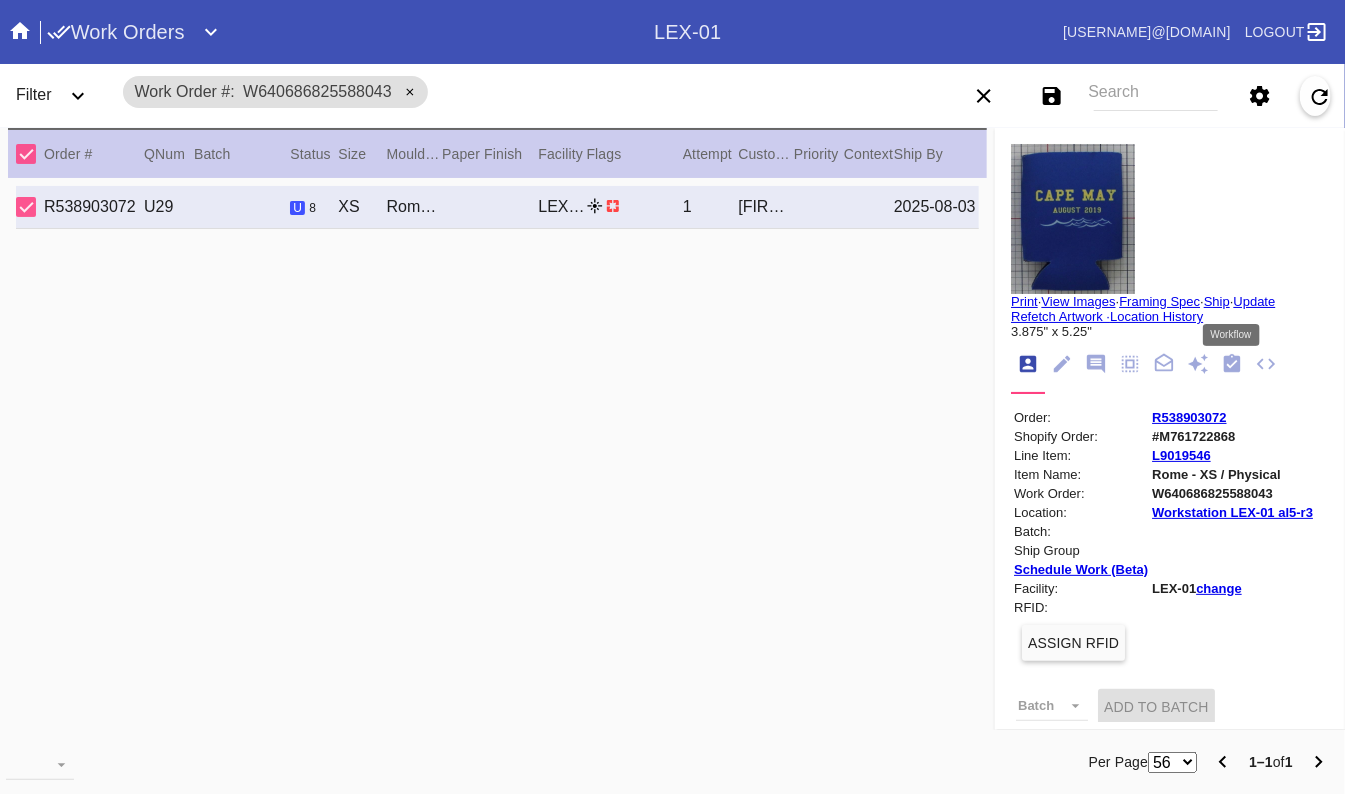 click 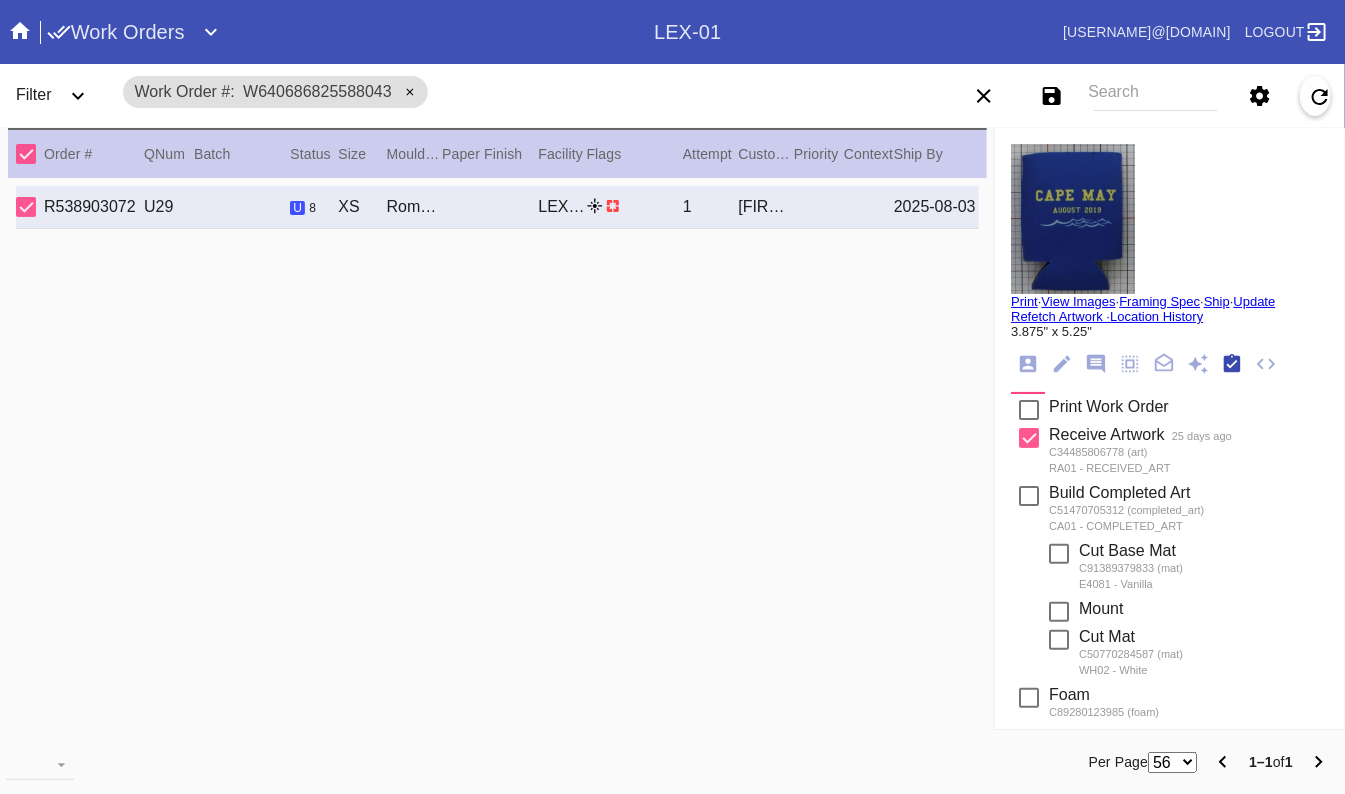 scroll, scrollTop: 322, scrollLeft: 0, axis: vertical 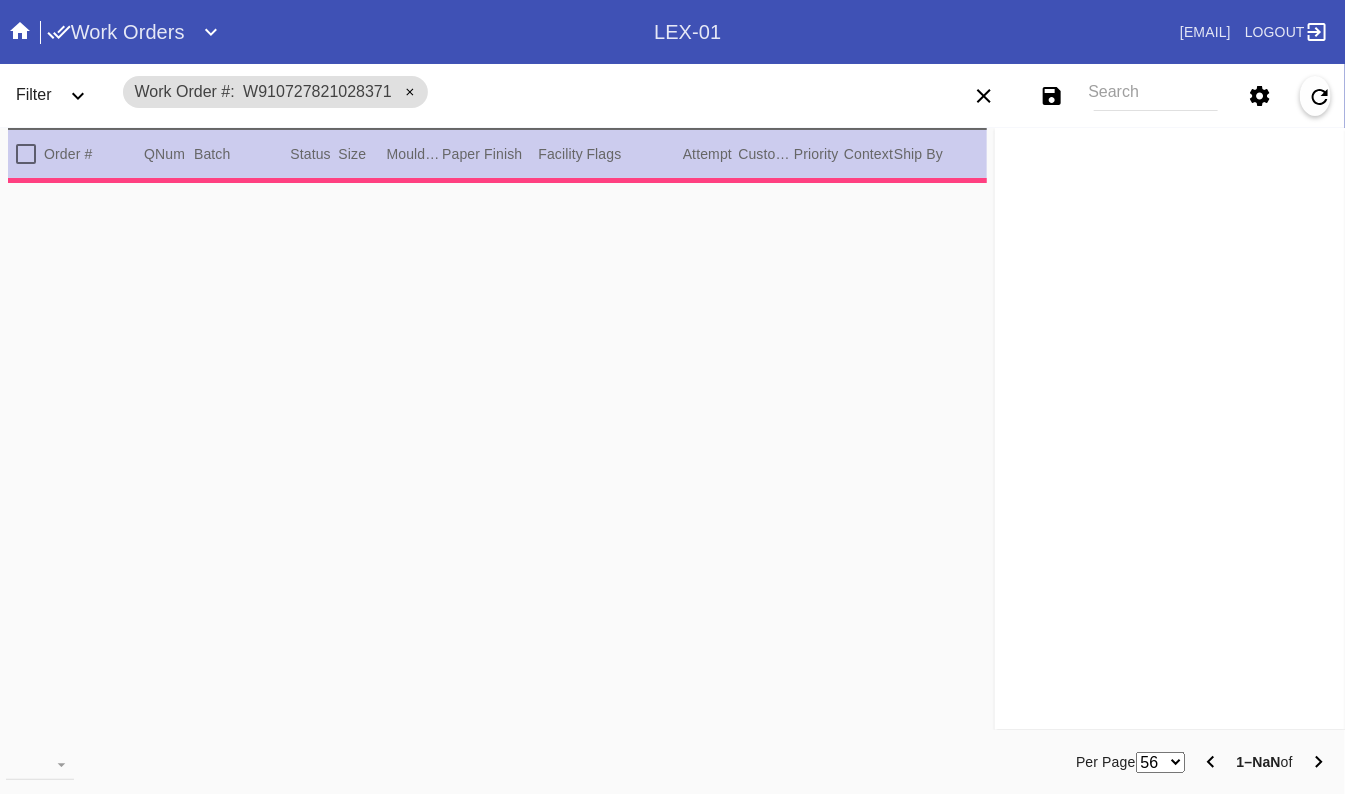 type on "2.0" 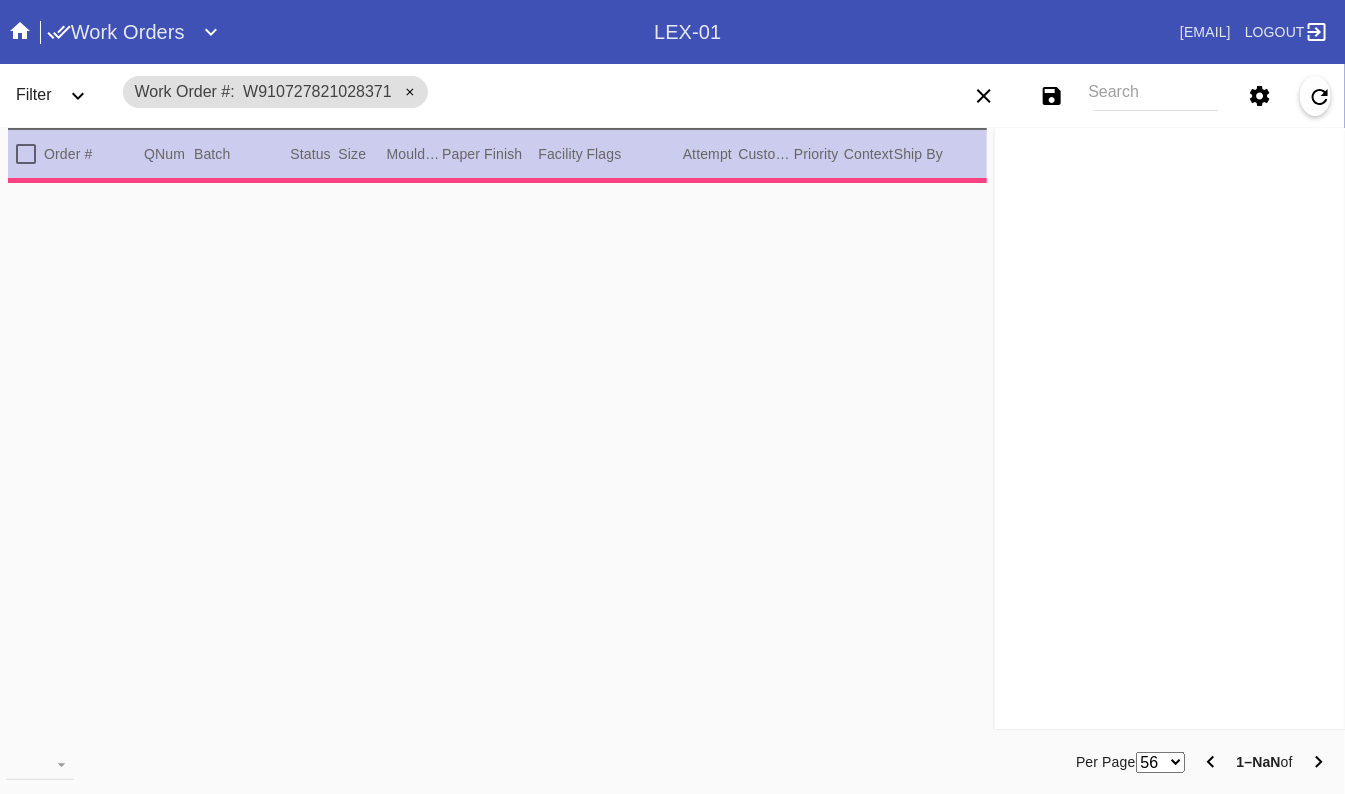 type on "2.0" 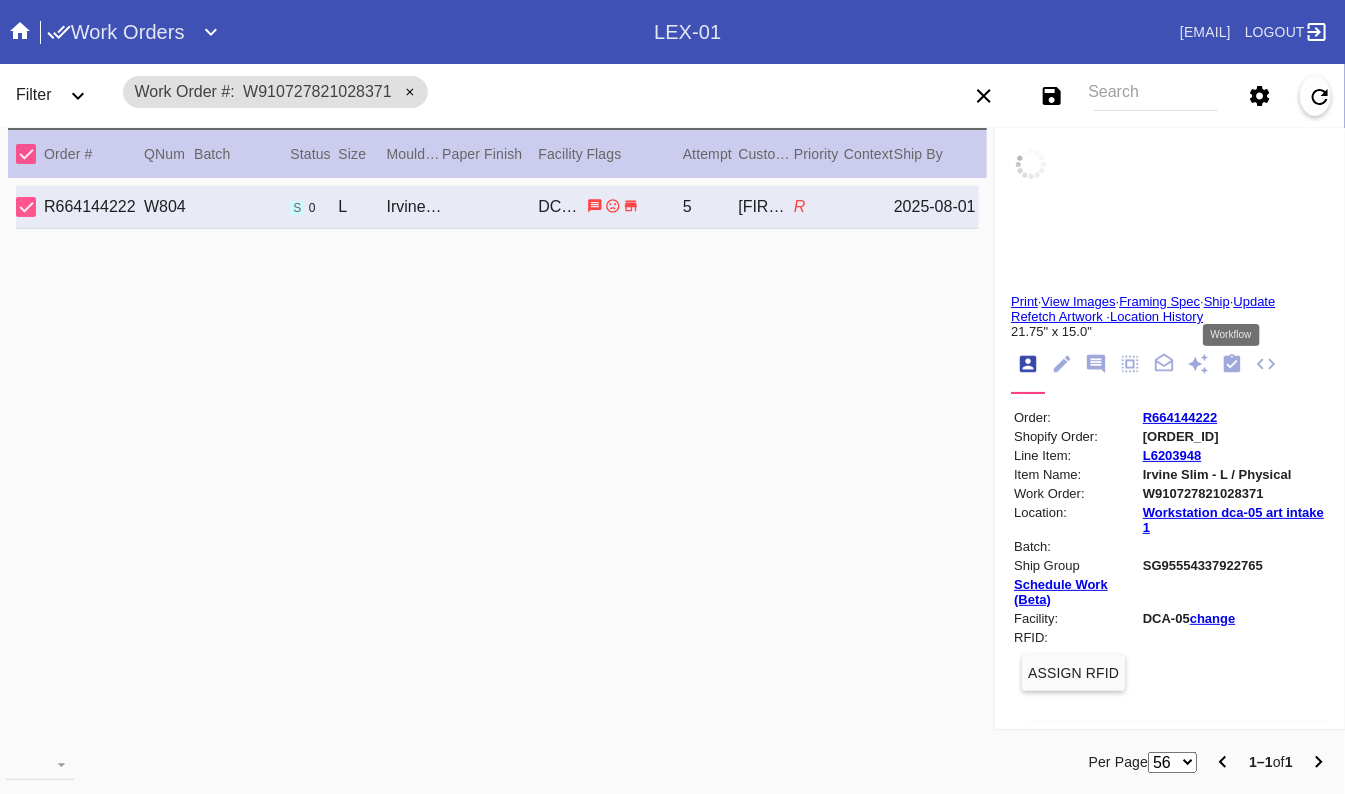 click 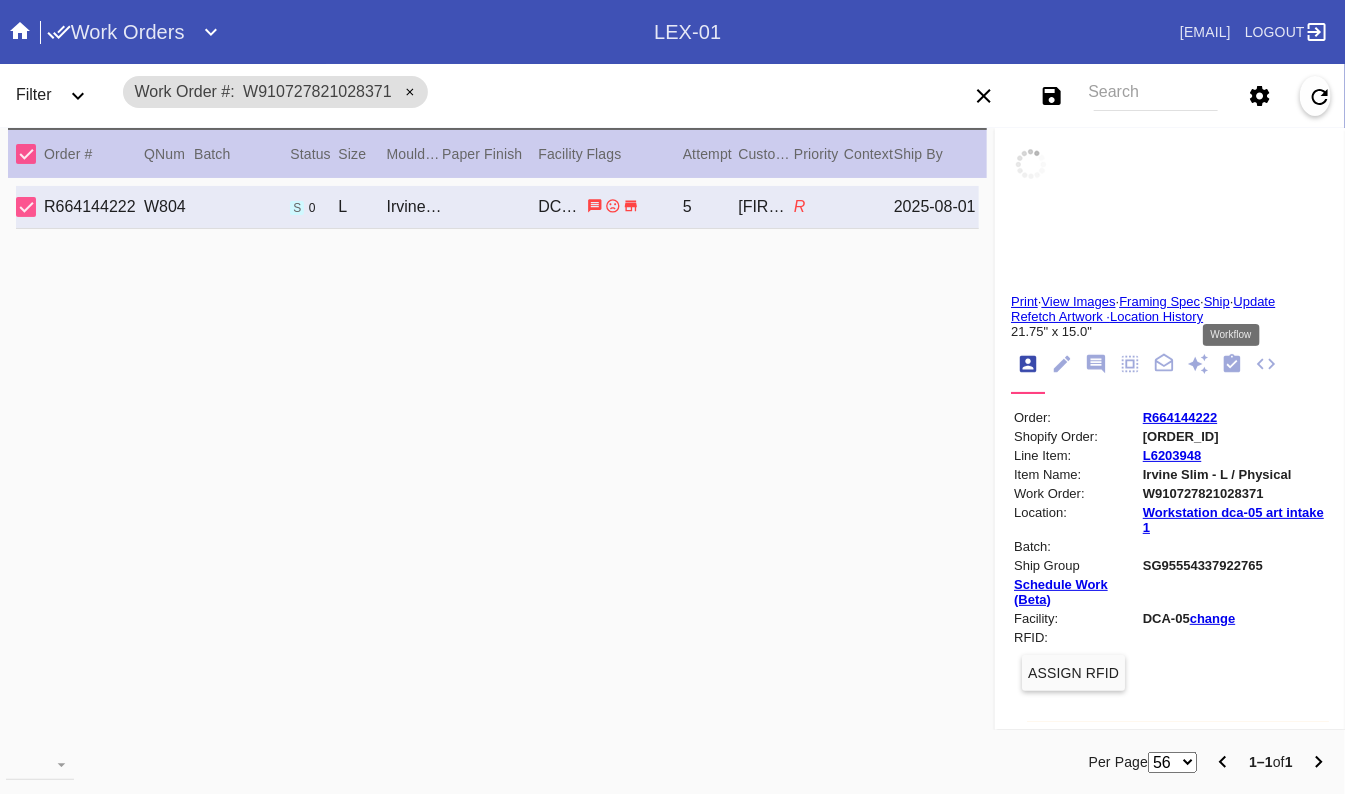 scroll, scrollTop: 322, scrollLeft: 0, axis: vertical 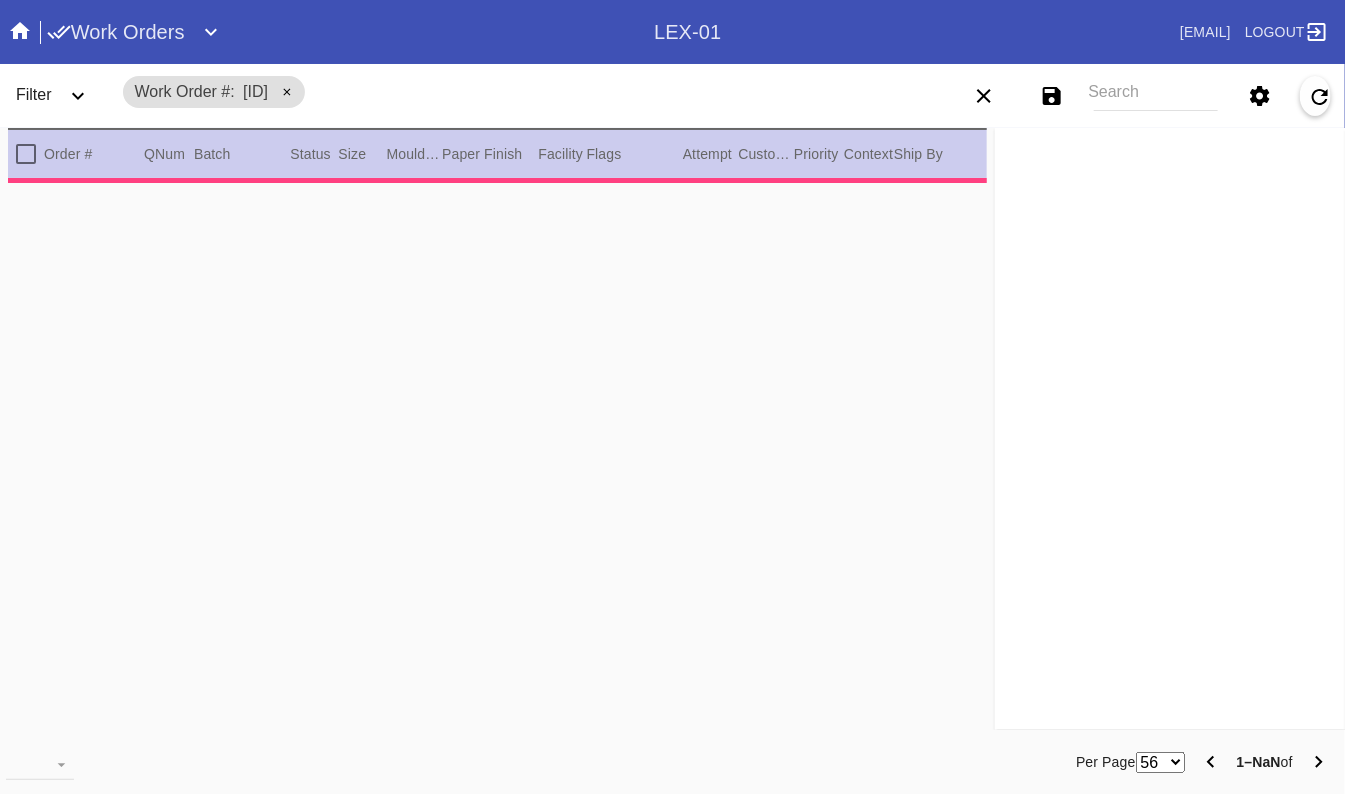 type on "1.0" 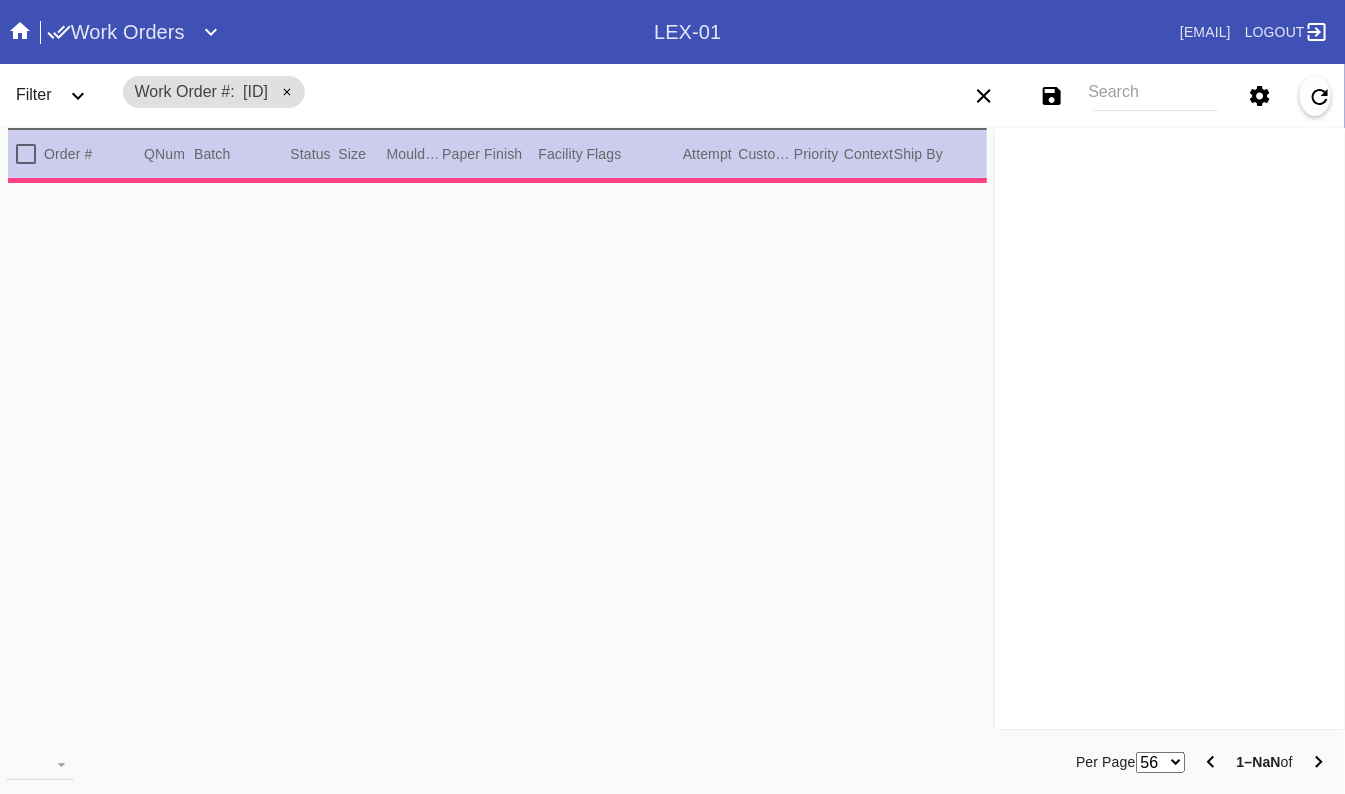 type on "1.0" 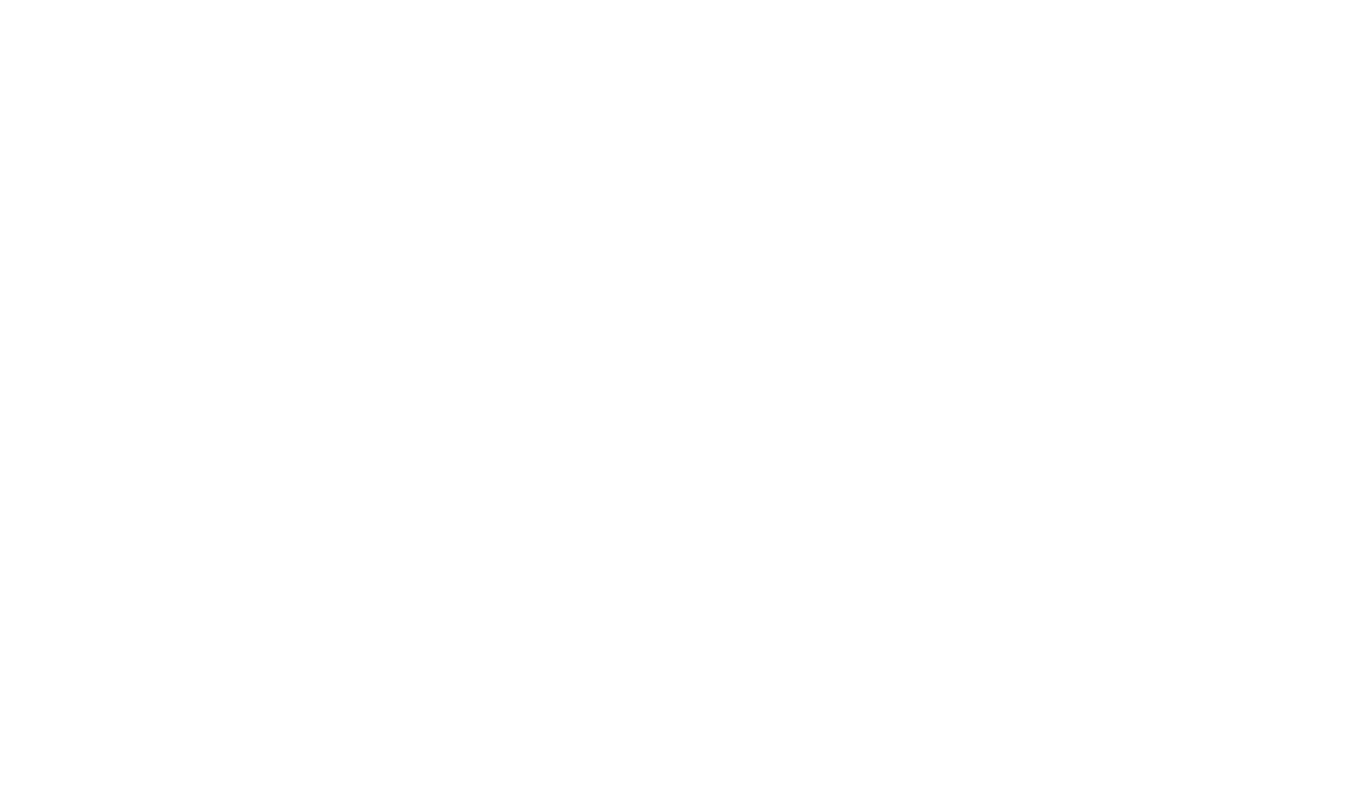 scroll, scrollTop: 0, scrollLeft: 0, axis: both 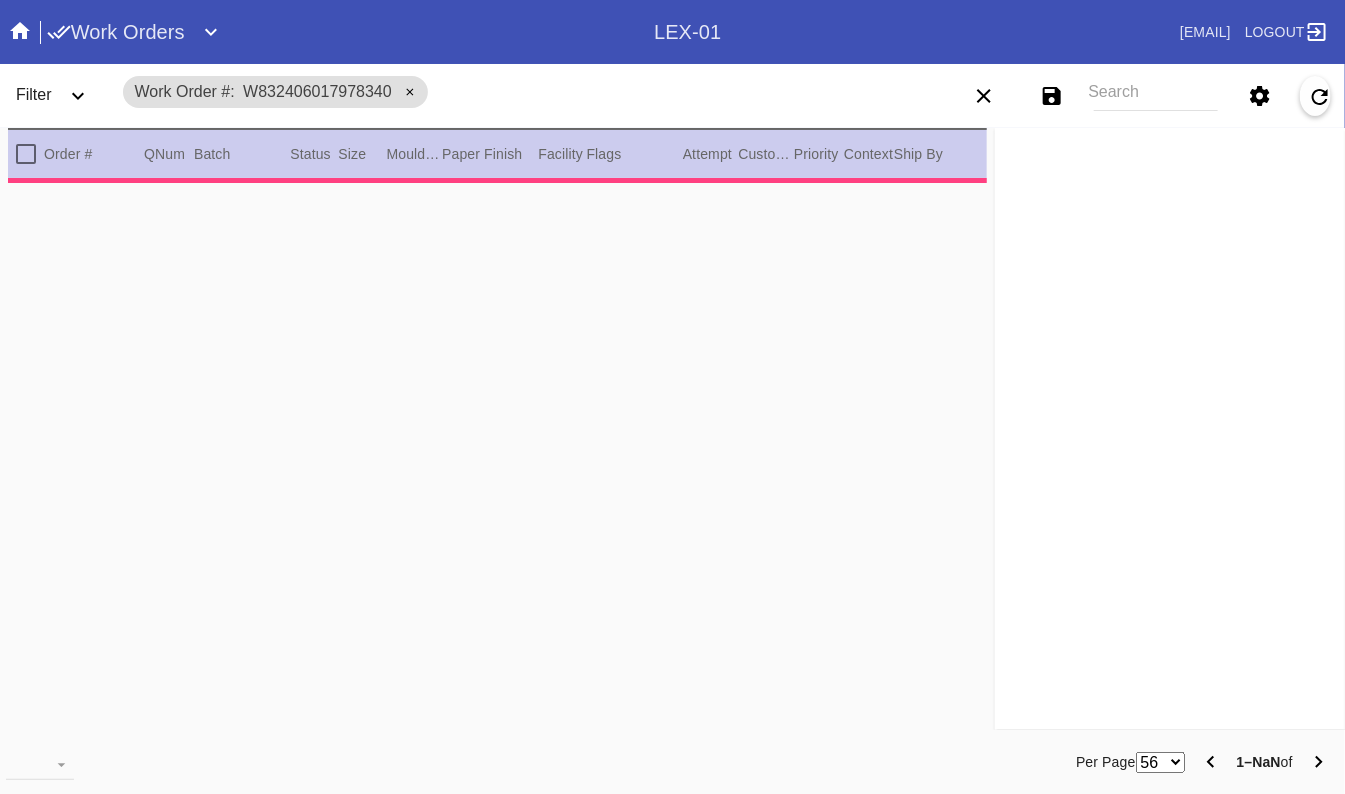 type on "1.0" 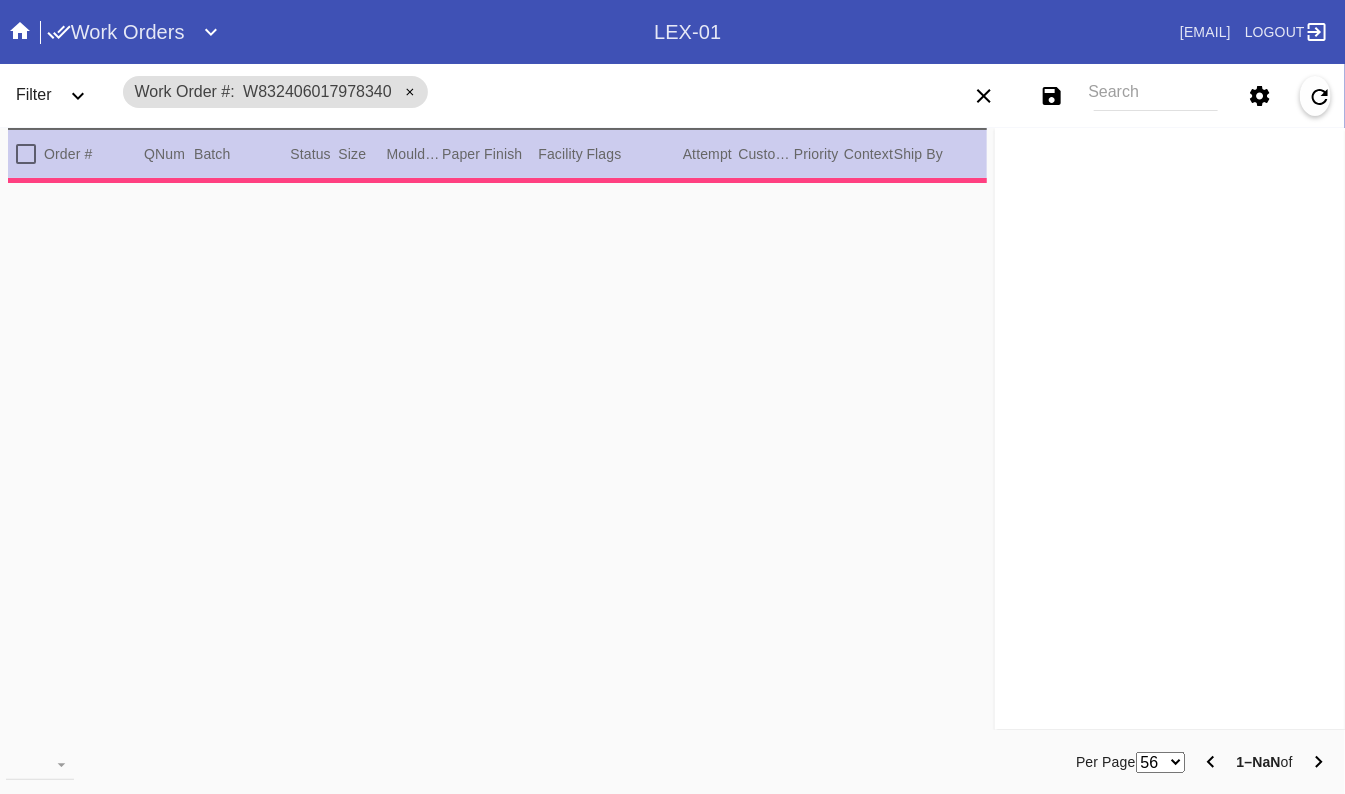 type on "1.0" 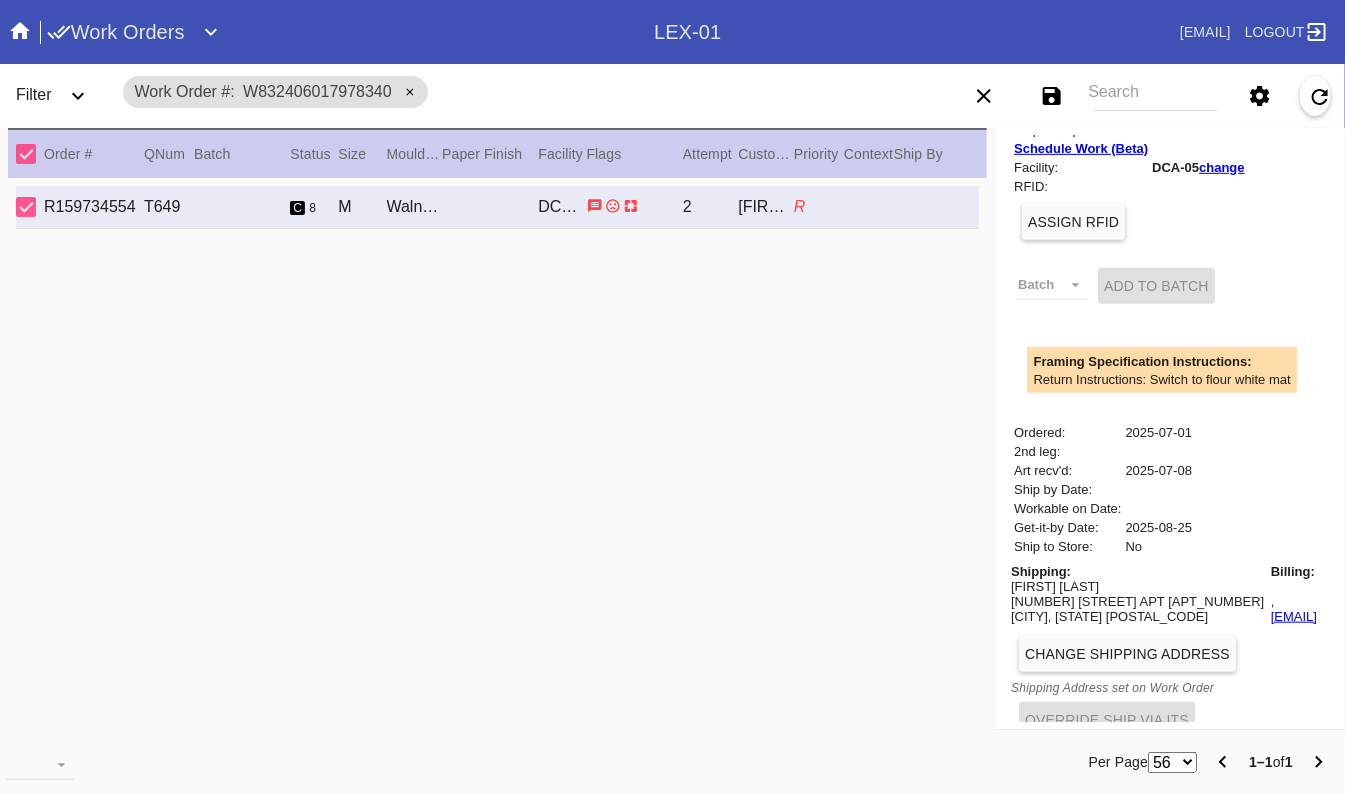 scroll, scrollTop: 0, scrollLeft: 0, axis: both 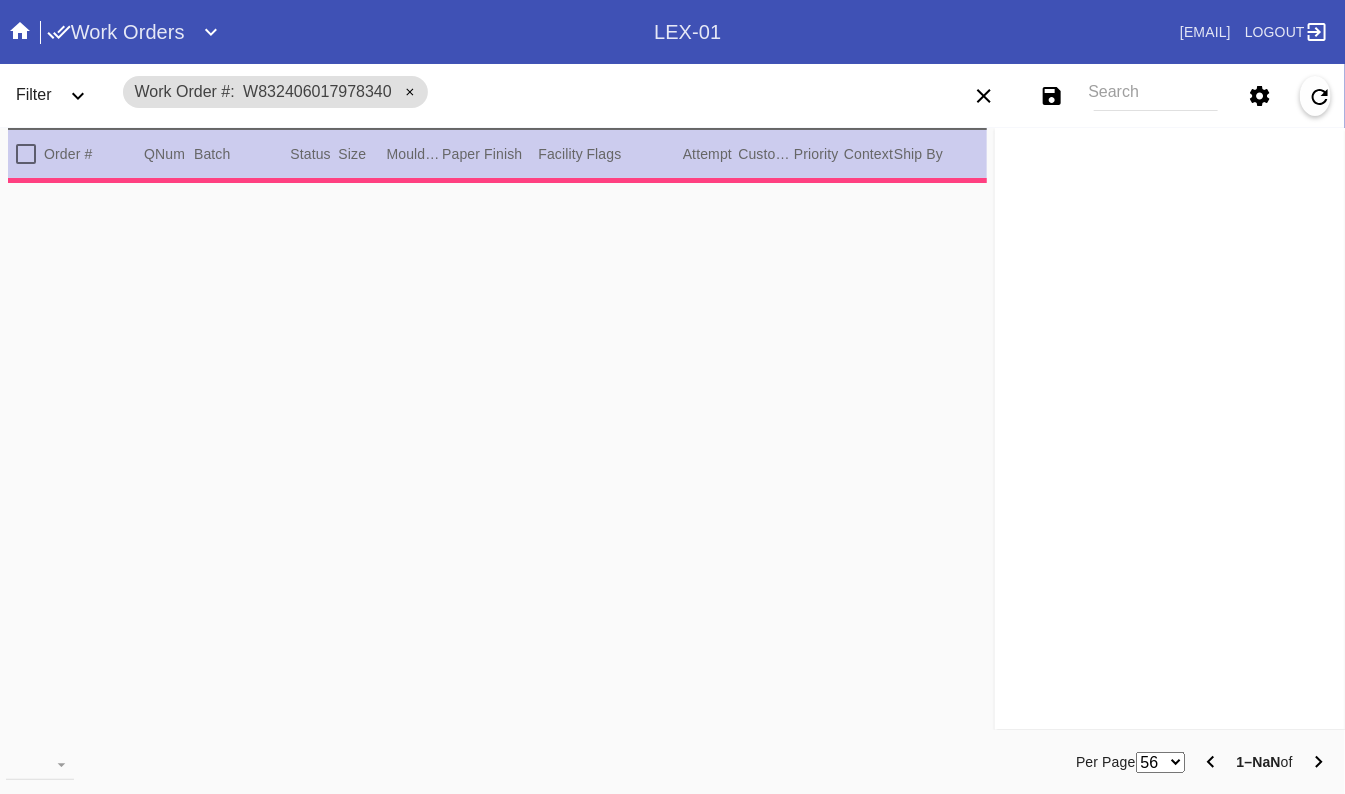 type on "1.0" 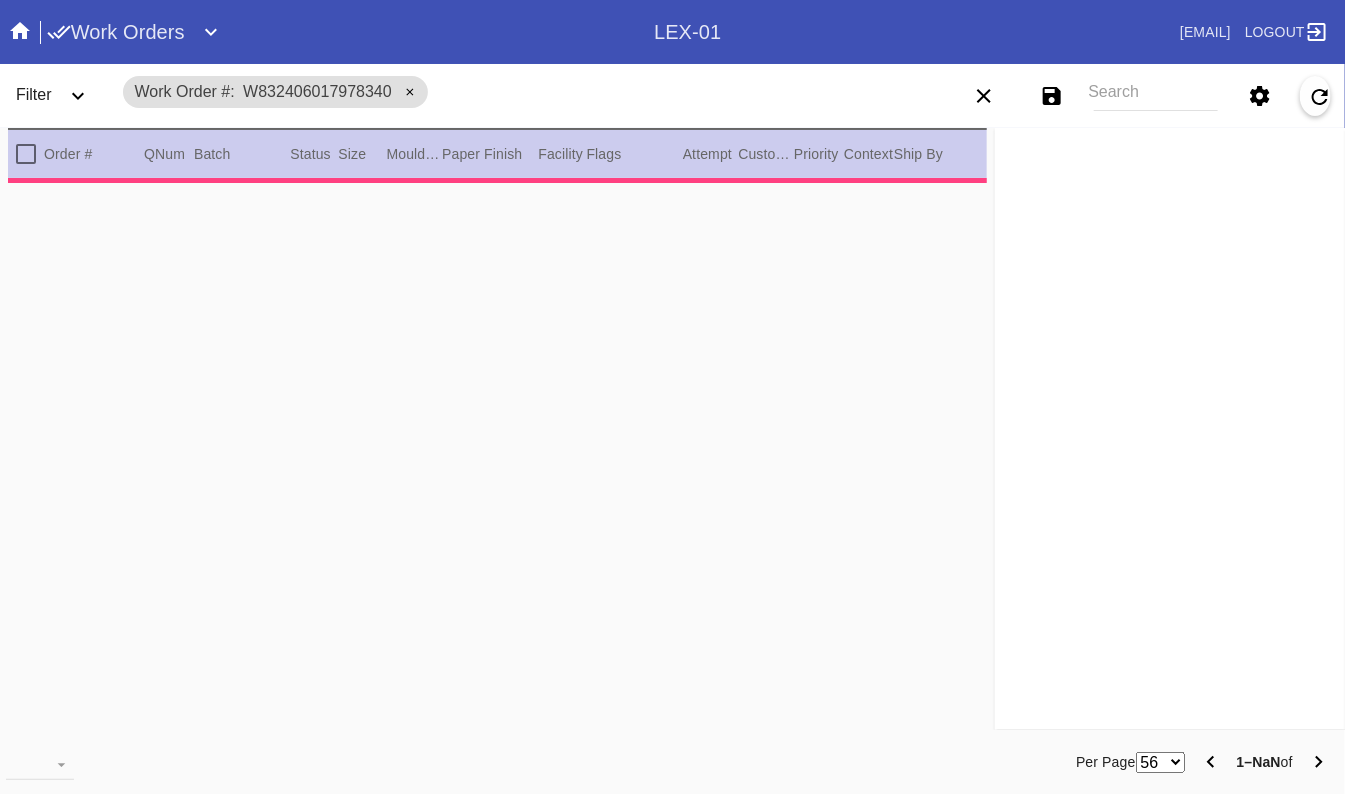 type on "1.0" 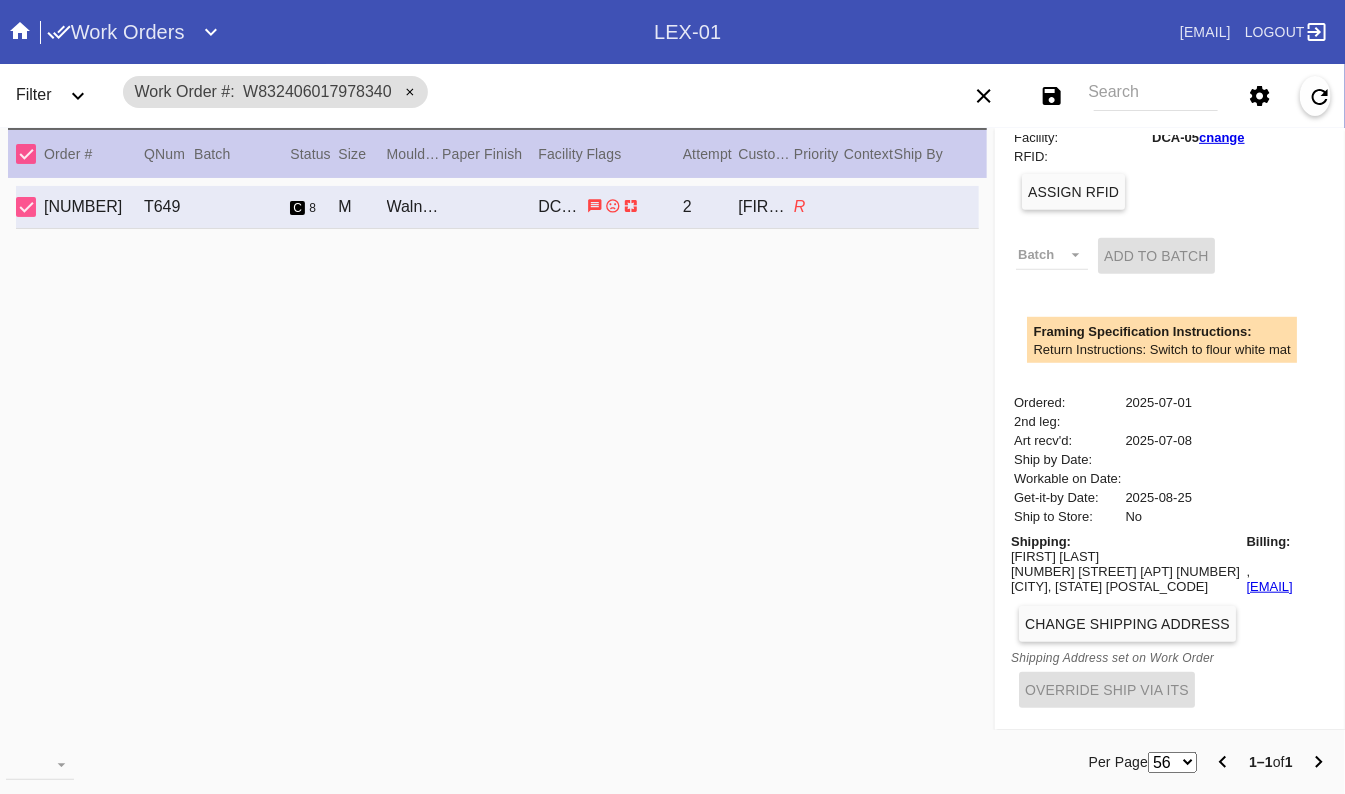 scroll, scrollTop: 0, scrollLeft: 0, axis: both 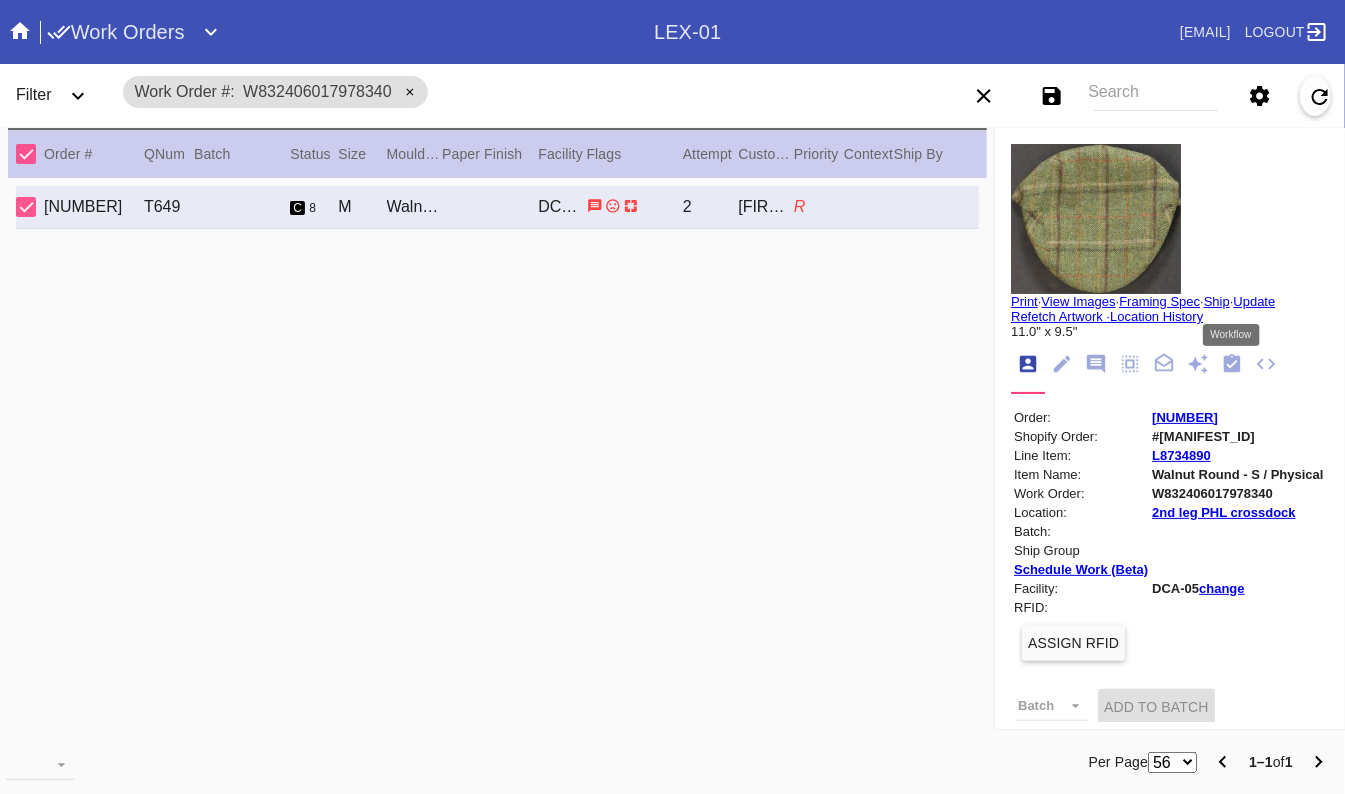 click 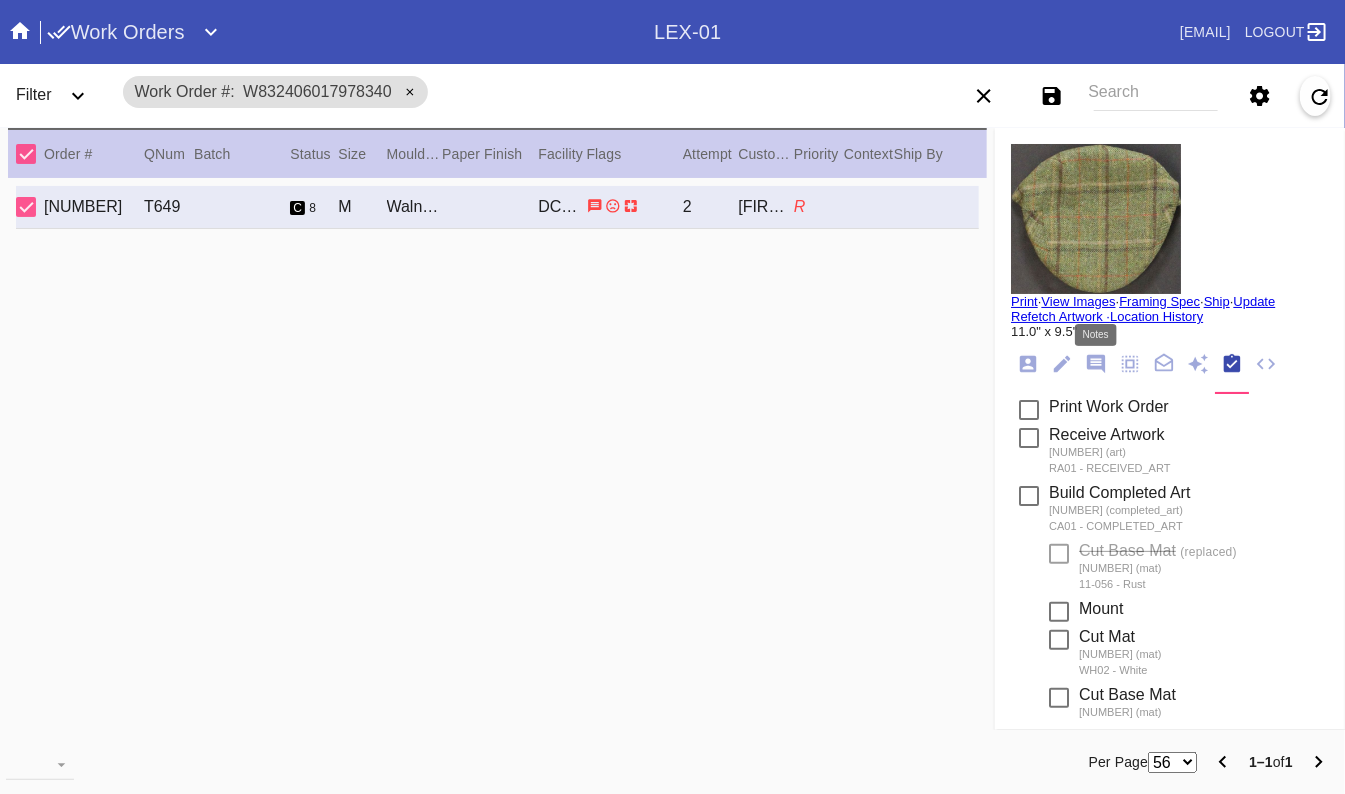 click 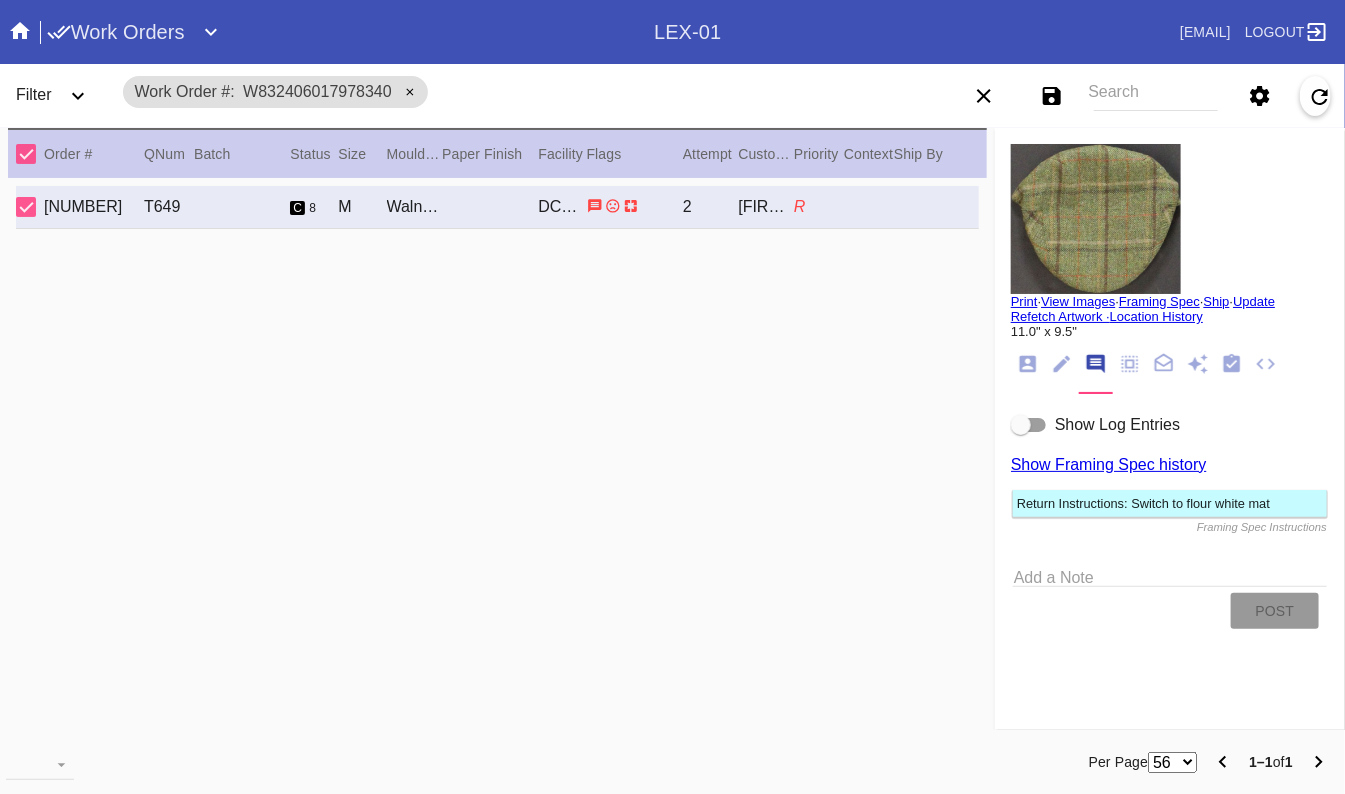 click at bounding box center (1029, 425) 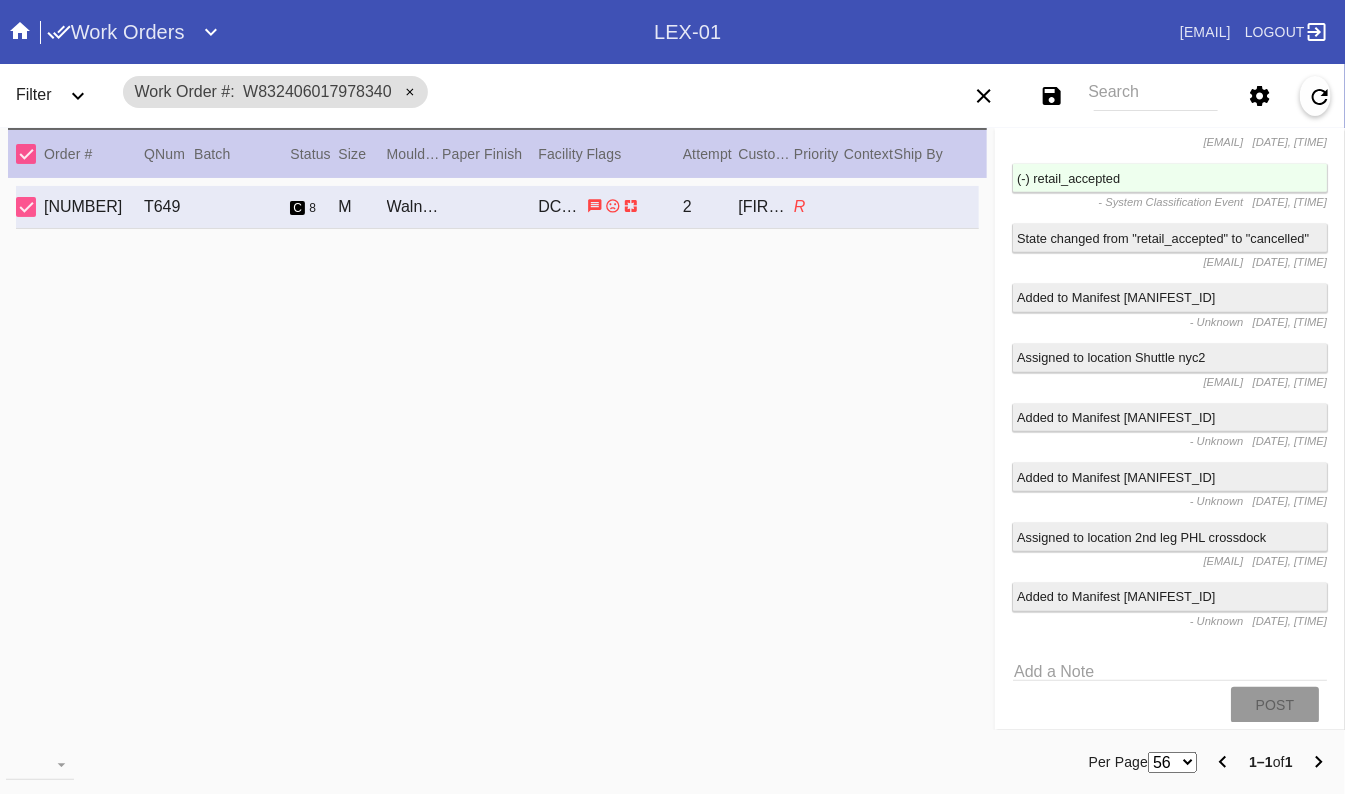 scroll, scrollTop: 3566, scrollLeft: 0, axis: vertical 